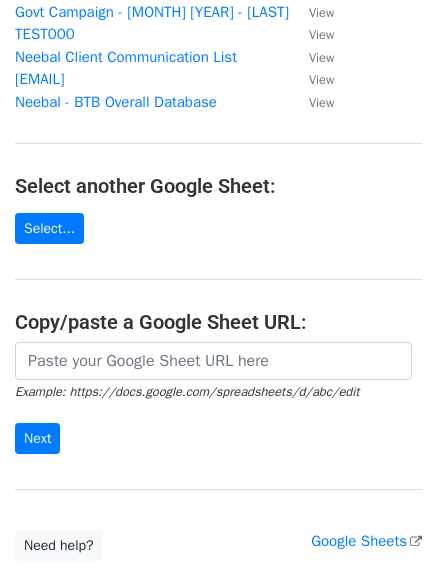 scroll, scrollTop: 355, scrollLeft: 0, axis: vertical 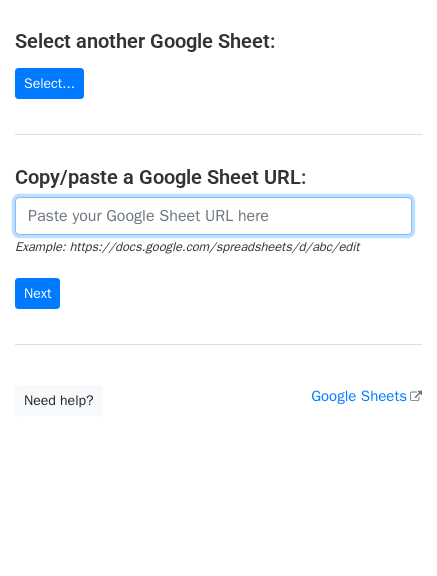 click at bounding box center (213, 216) 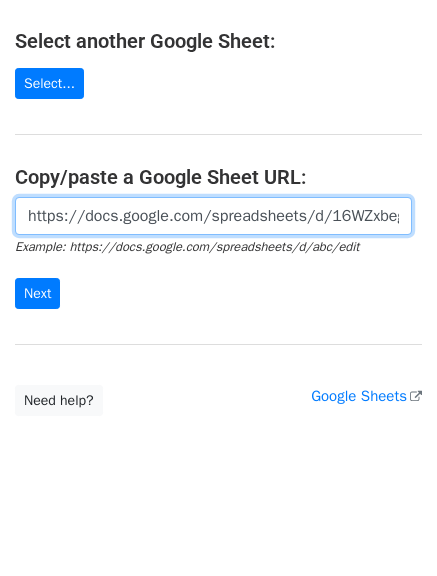 scroll, scrollTop: 0, scrollLeft: 600, axis: horizontal 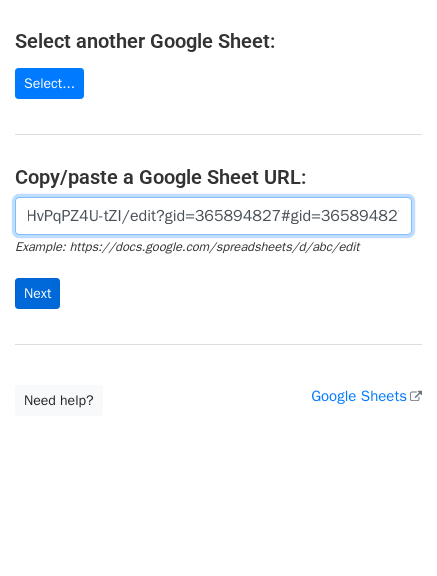 type on "https://docs.google.com/spreadsheets/d/16WZxbeg7muW01xhXVQiAhuWx4zgGRhBHvPqPZ4U-tZI/edit?gid=365894827#gid=365894827" 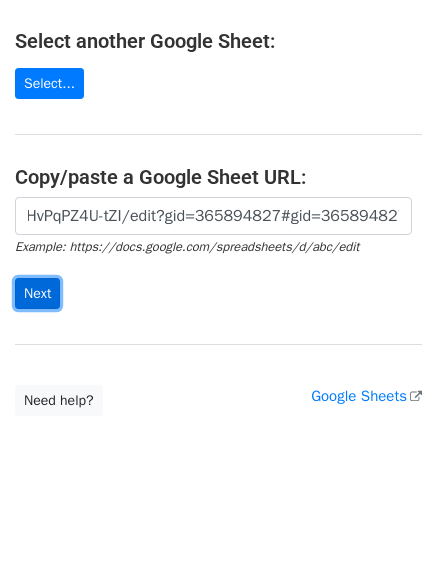click on "Next" at bounding box center [37, 293] 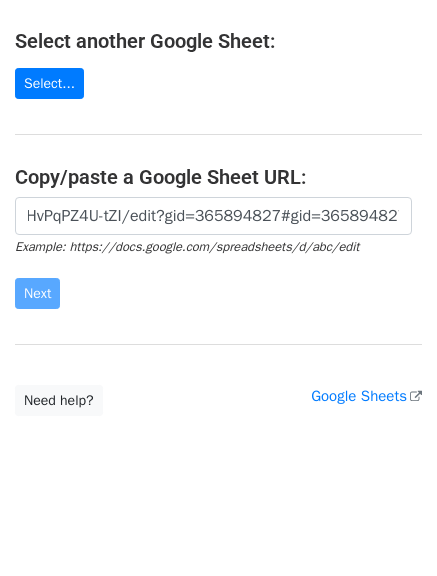 scroll, scrollTop: 0, scrollLeft: 0, axis: both 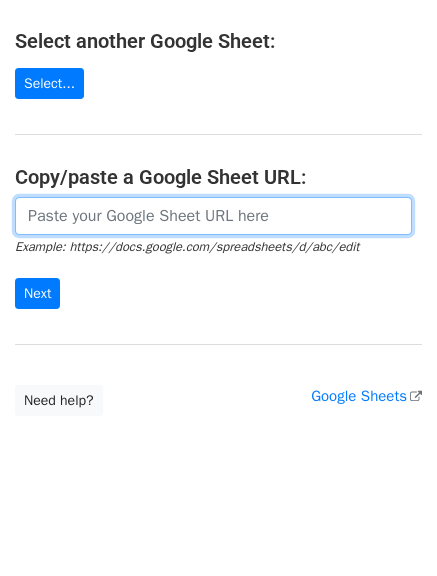 click at bounding box center (213, 216) 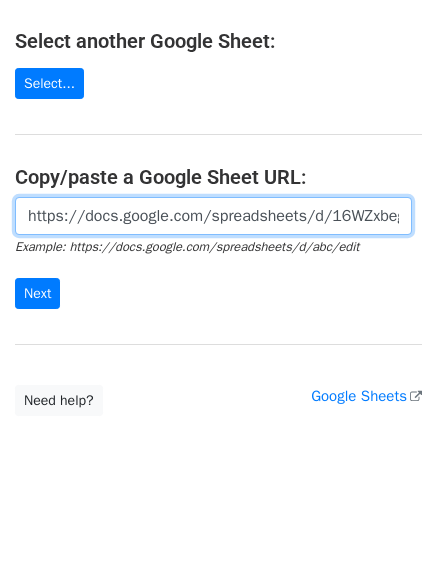 scroll, scrollTop: 0, scrollLeft: 600, axis: horizontal 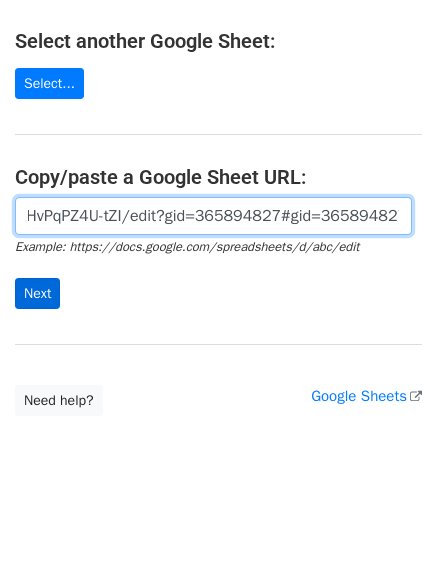 type on "https://docs.google.com/spreadsheets/d/16WZxbeg7muW01xhXVQiAhuWx4zgGRhBHvPqPZ4U-tZI/edit?gid=365894827#gid=365894827" 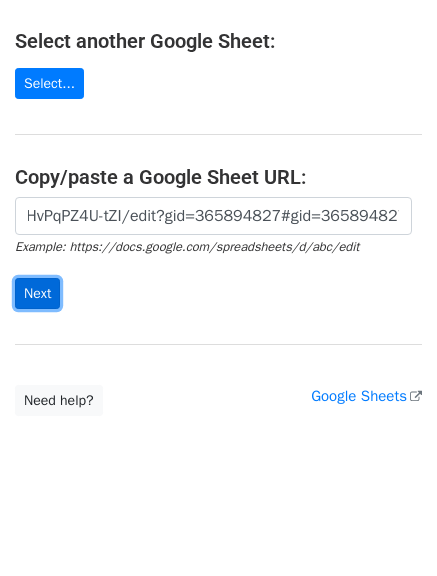 click on "Next" at bounding box center (37, 293) 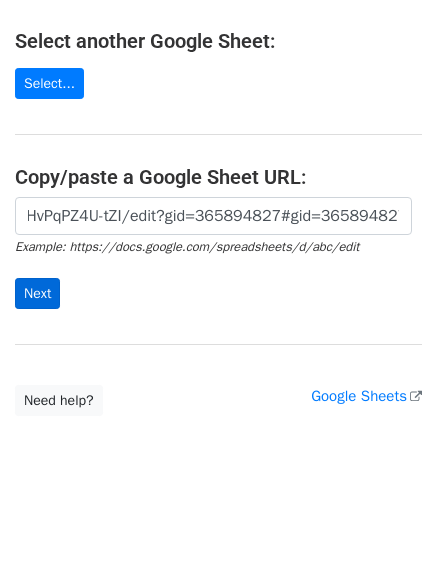 scroll, scrollTop: 0, scrollLeft: 0, axis: both 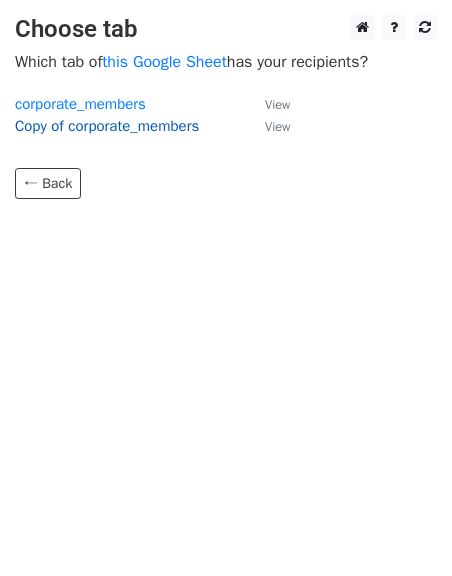 click on "Copy of corporate_members" at bounding box center [107, 126] 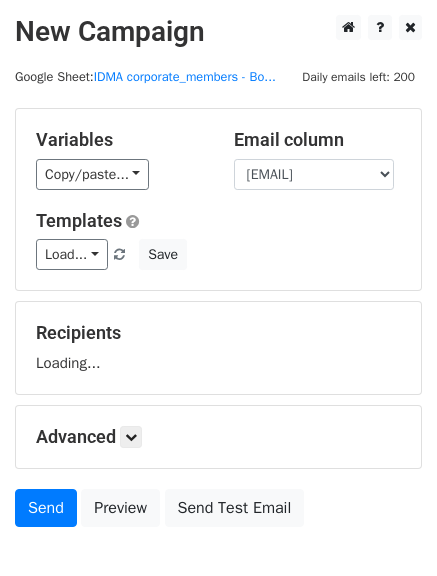 scroll, scrollTop: 0, scrollLeft: 0, axis: both 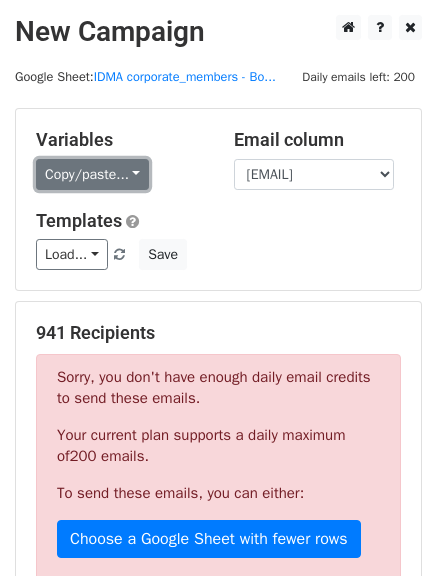 click on "Copy/paste..." at bounding box center (92, 174) 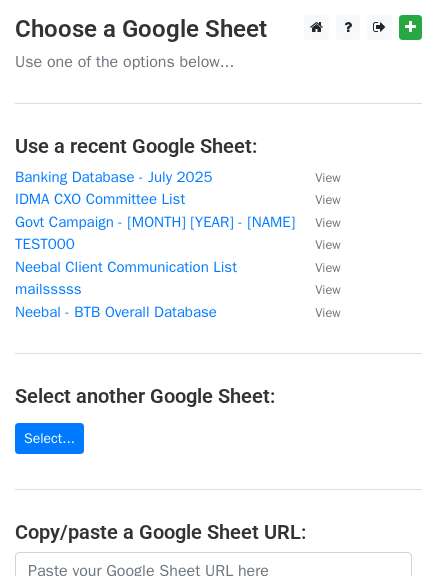 scroll, scrollTop: 0, scrollLeft: 0, axis: both 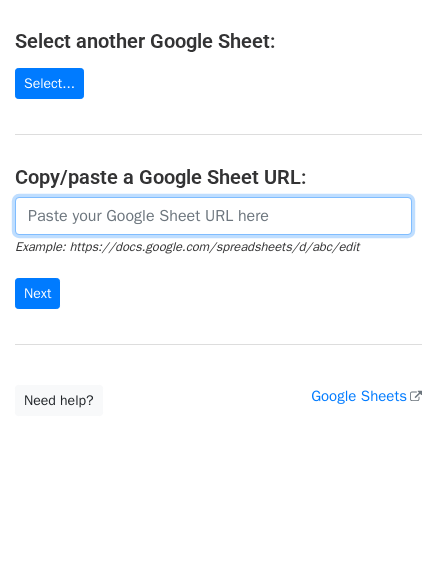 click at bounding box center (213, 216) 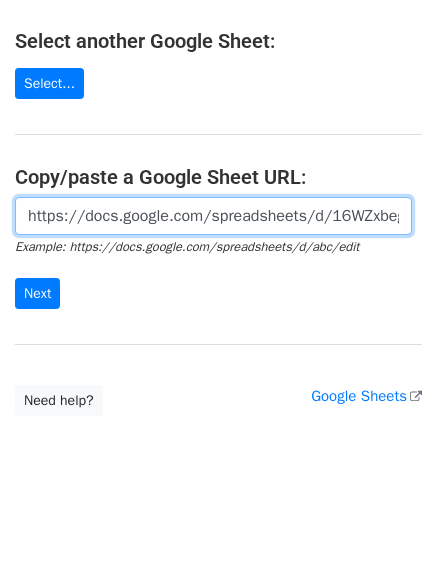 scroll, scrollTop: 0, scrollLeft: 600, axis: horizontal 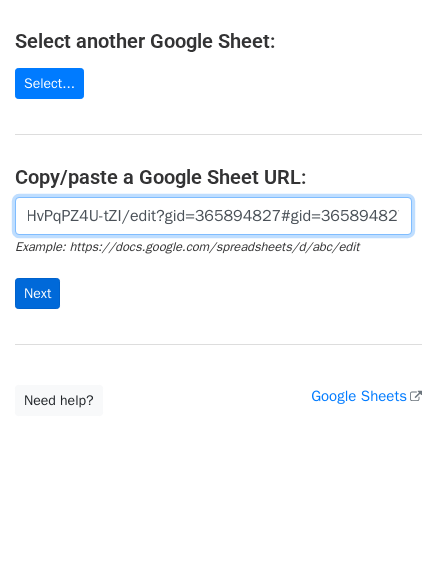 type on "https://docs.google.com/spreadsheets/d/16WZxbeg7muW01xhXVQiAhuWx4zgGRhBHvPqPZ4U-tZI/edit?gid=365894827#gid=365894827" 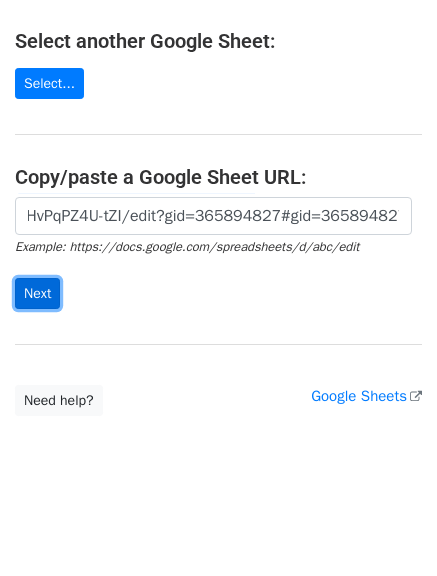 click on "Next" at bounding box center [37, 293] 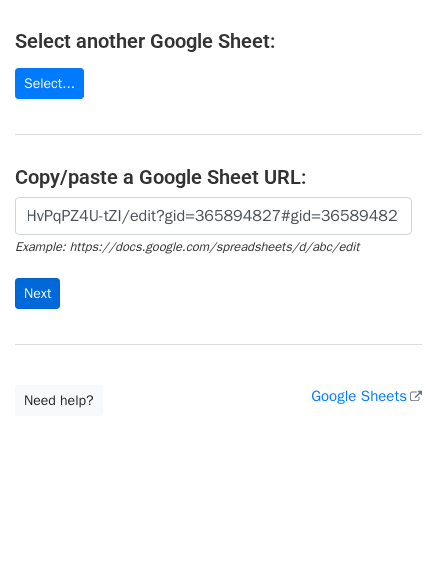 scroll, scrollTop: 0, scrollLeft: 0, axis: both 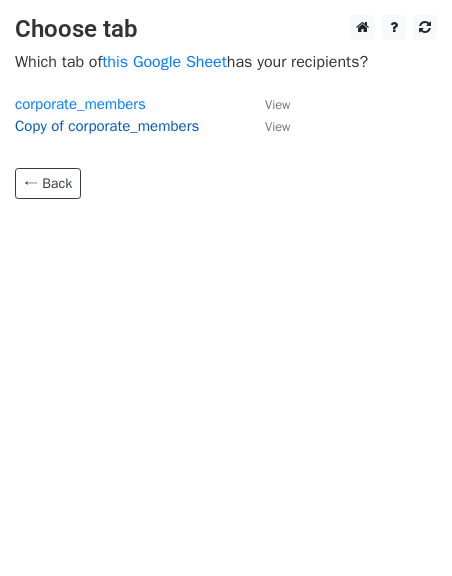 click on "Copy of corporate_members" at bounding box center [107, 126] 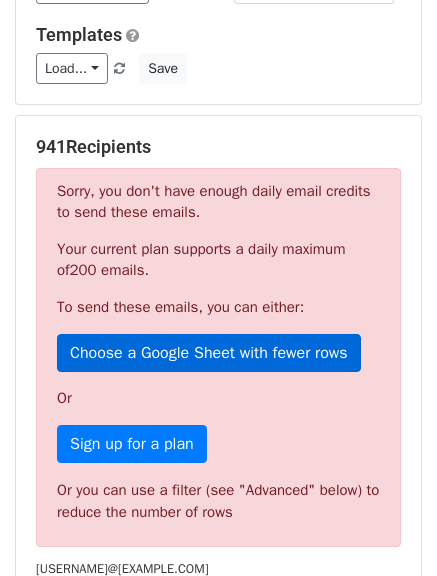 scroll, scrollTop: 221, scrollLeft: 0, axis: vertical 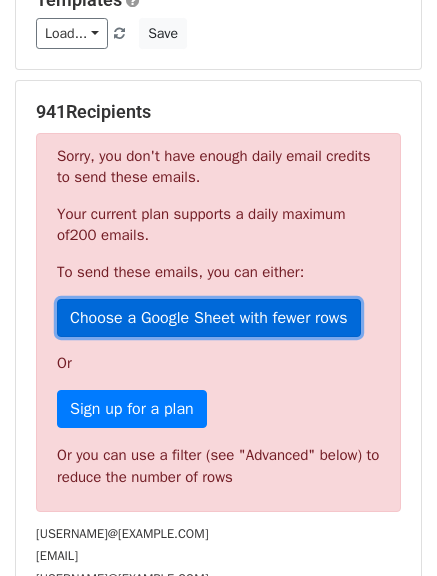 click on "Choose a Google Sheet with fewer rows" at bounding box center (209, 318) 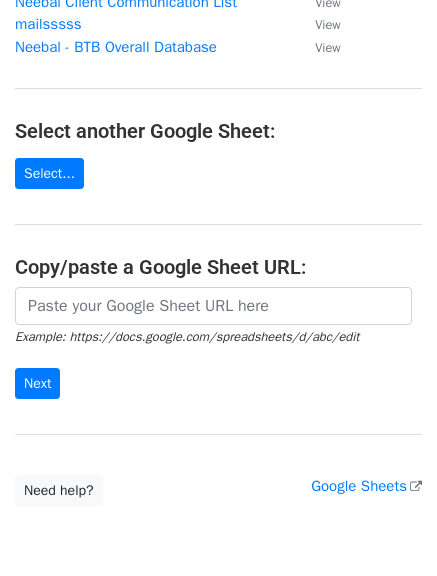 scroll, scrollTop: 300, scrollLeft: 0, axis: vertical 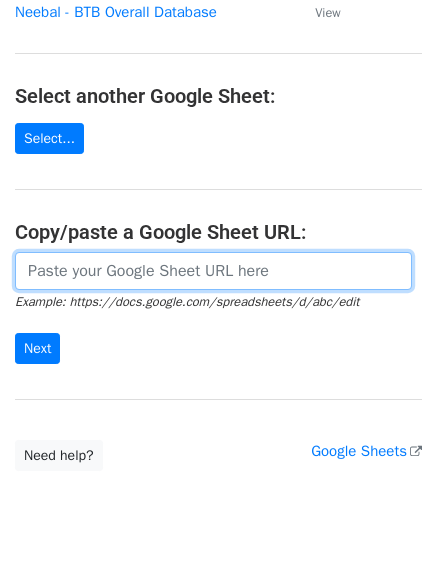 click at bounding box center (213, 271) 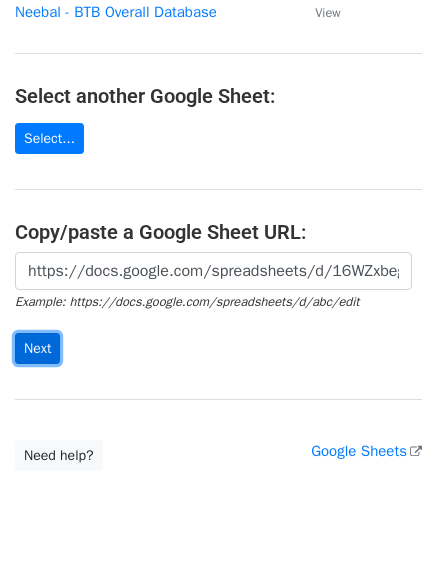 click on "Next" at bounding box center [37, 348] 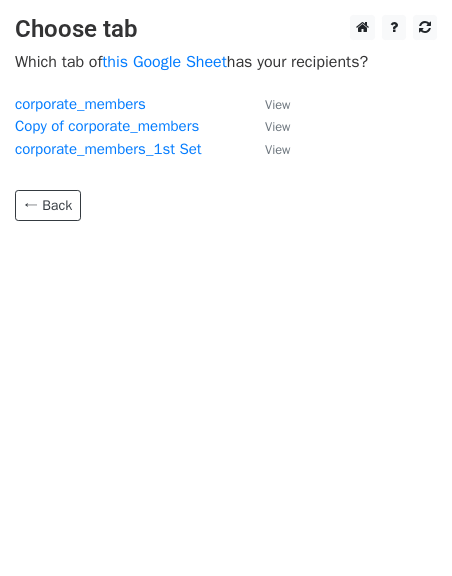 scroll, scrollTop: 0, scrollLeft: 0, axis: both 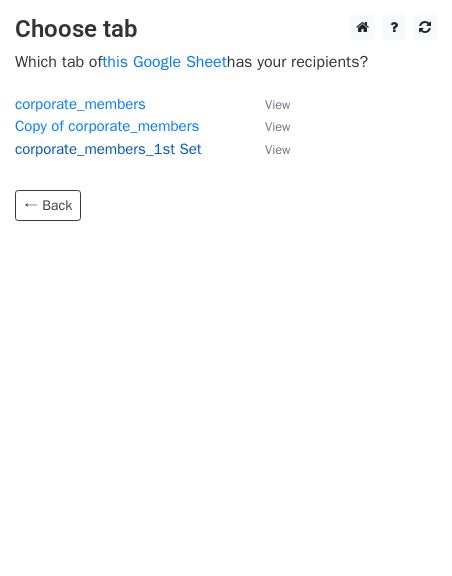 click on "corporate_members_1st Set" at bounding box center [108, 149] 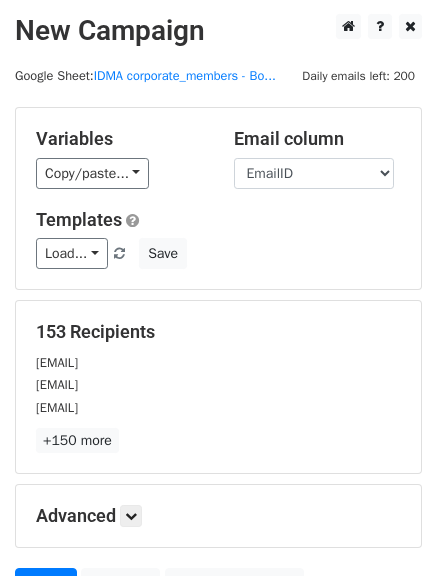 scroll, scrollTop: 0, scrollLeft: 0, axis: both 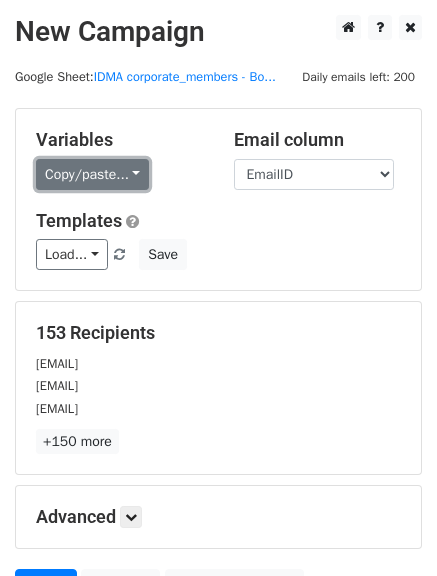 click on "Copy/paste..." at bounding box center (92, 174) 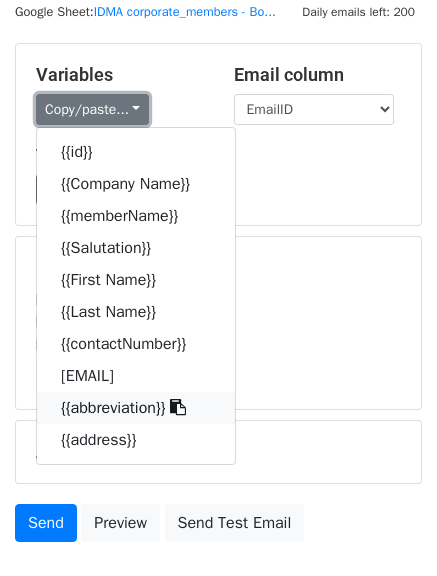scroll, scrollTop: 100, scrollLeft: 0, axis: vertical 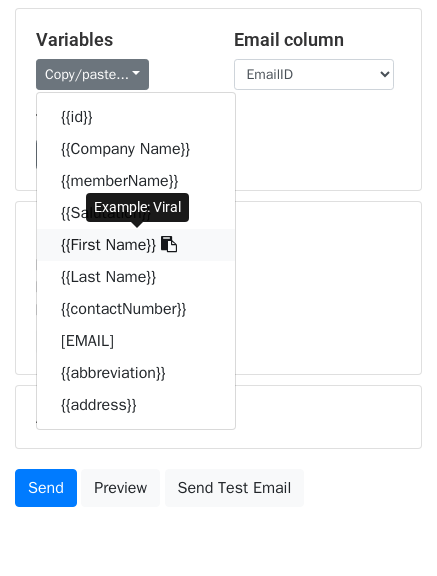click on "{{First Name}}" at bounding box center [136, 245] 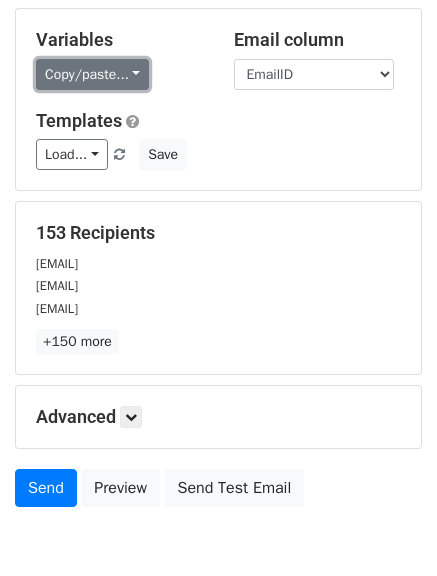 click on "Copy/paste..." at bounding box center [92, 74] 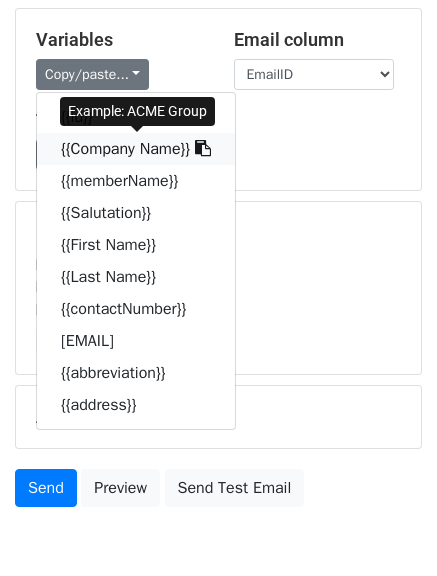 click on "{{Company Name}}" at bounding box center [136, 149] 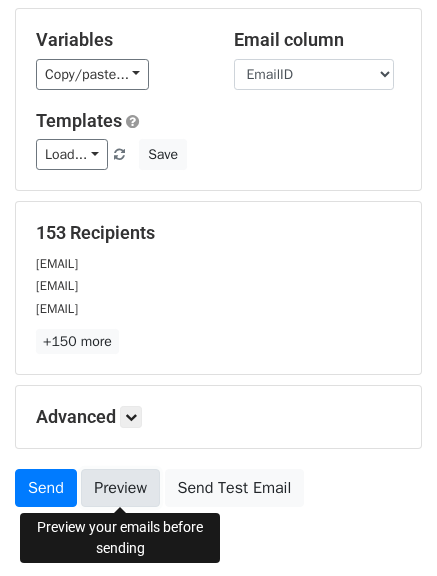 click on "Preview" at bounding box center (120, 488) 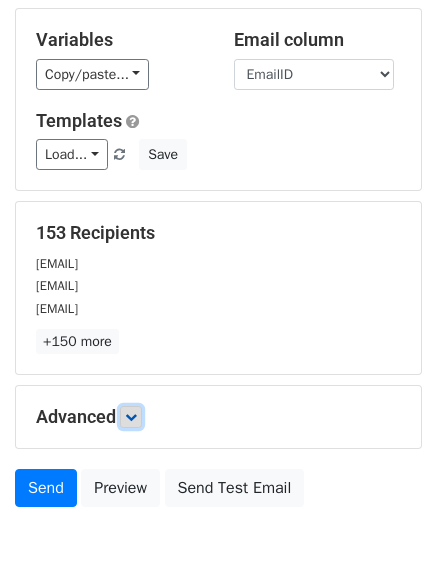click at bounding box center (131, 417) 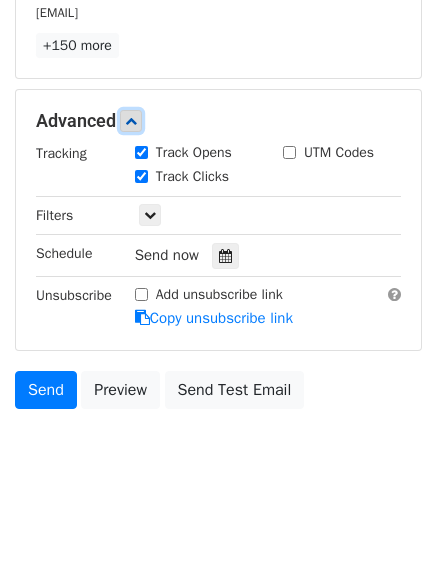 scroll, scrollTop: 397, scrollLeft: 0, axis: vertical 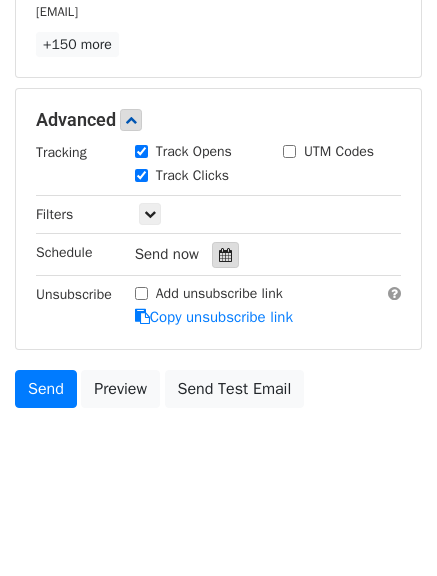 click at bounding box center [225, 255] 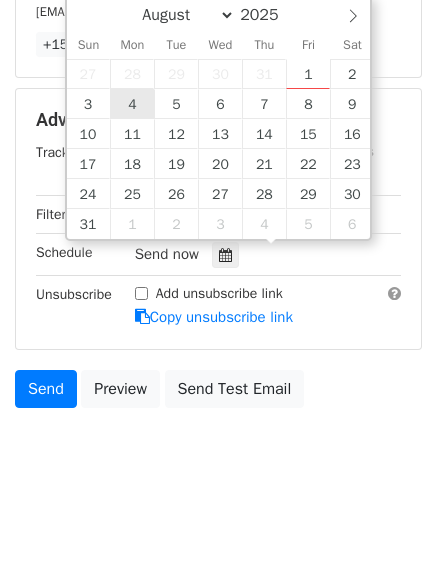 type on "2025-08-04 12:00" 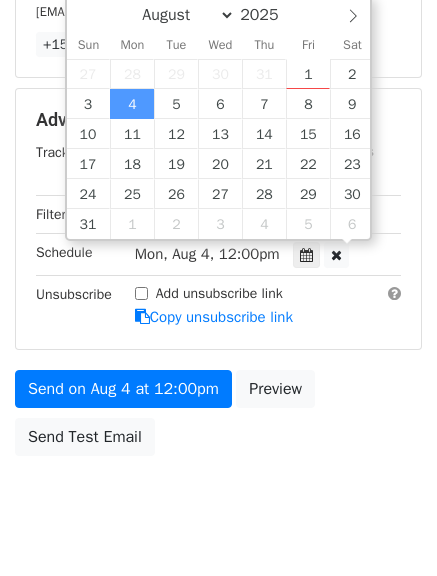 scroll, scrollTop: 1, scrollLeft: 0, axis: vertical 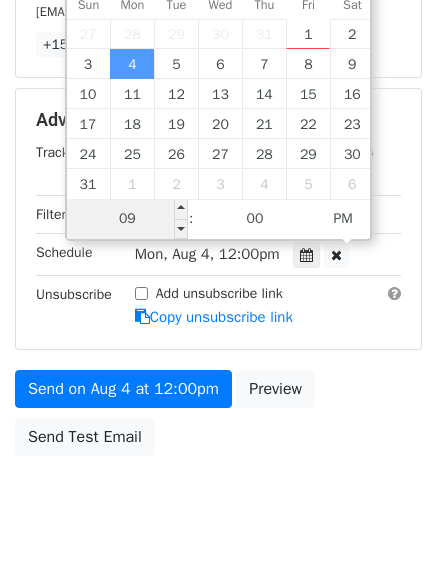 type on "09" 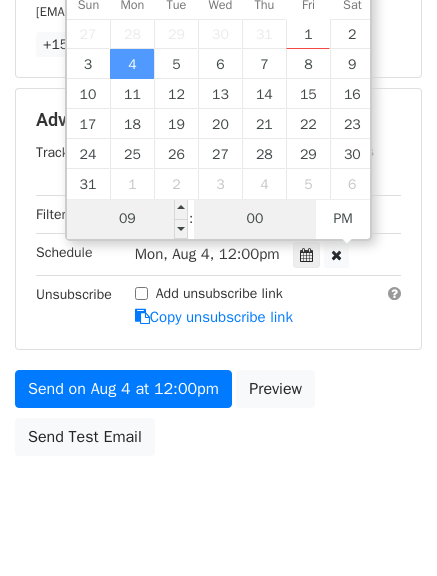 type on "[DATE] [TIME]" 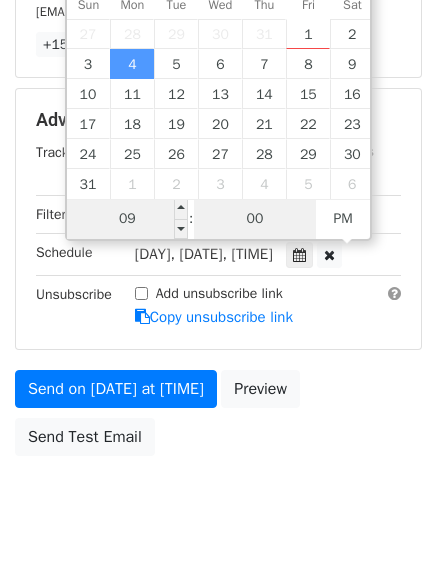 scroll, scrollTop: 365, scrollLeft: 0, axis: vertical 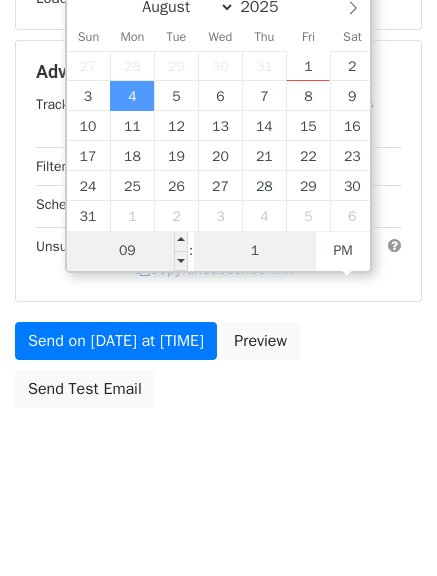type on "15" 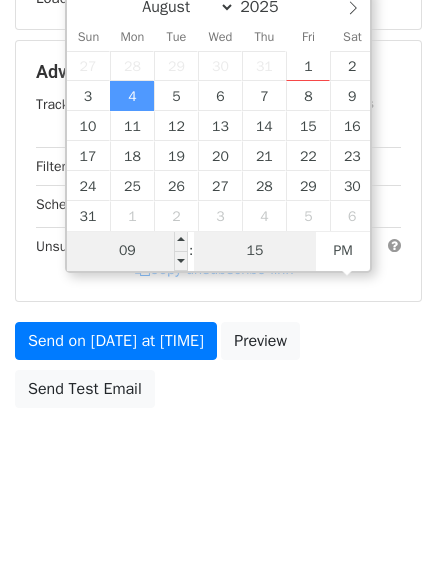 scroll, scrollTop: 397, scrollLeft: 0, axis: vertical 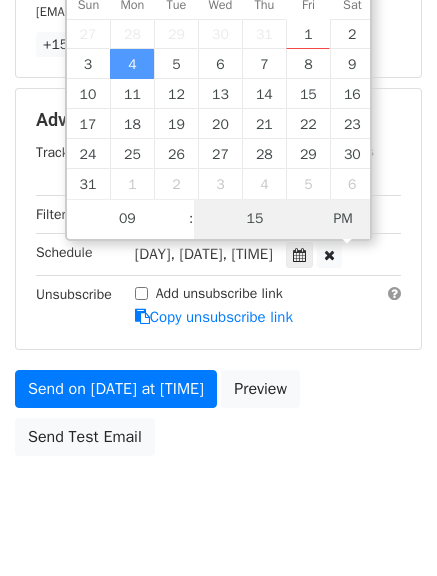 type on "[DATE] [TIME]" 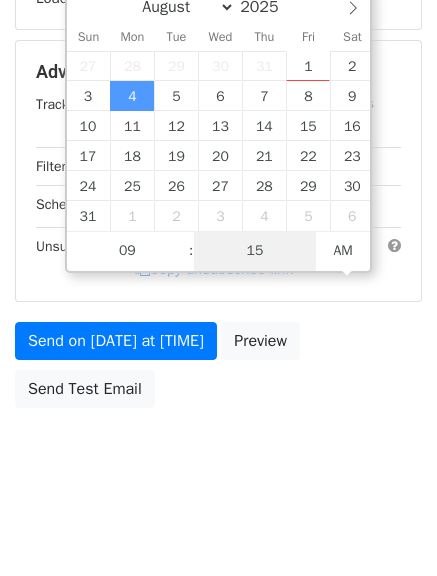 scroll, scrollTop: 397, scrollLeft: 0, axis: vertical 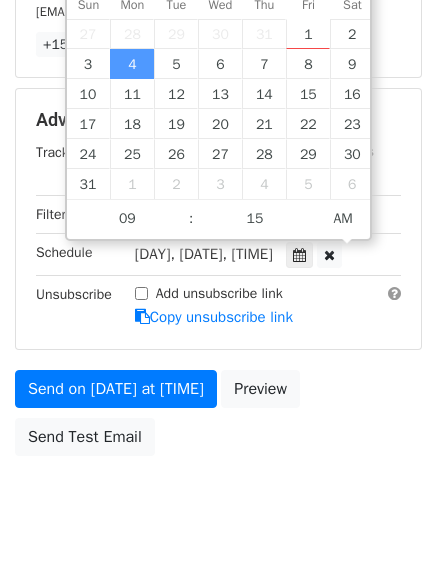 click on "Send on [DATE] at [TIME]
Preview
Send Test Email" at bounding box center [218, 418] 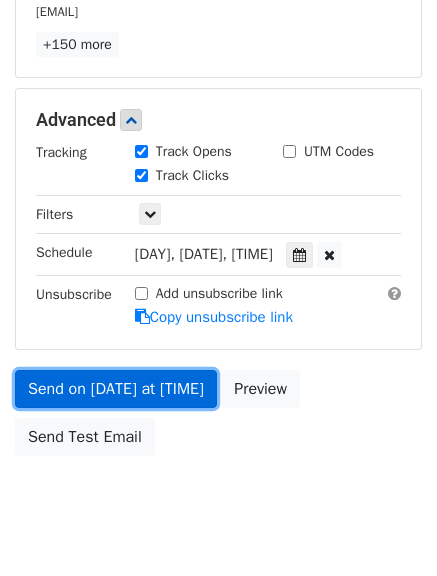 click on "Send on [DATE] at [TIME]" at bounding box center [116, 389] 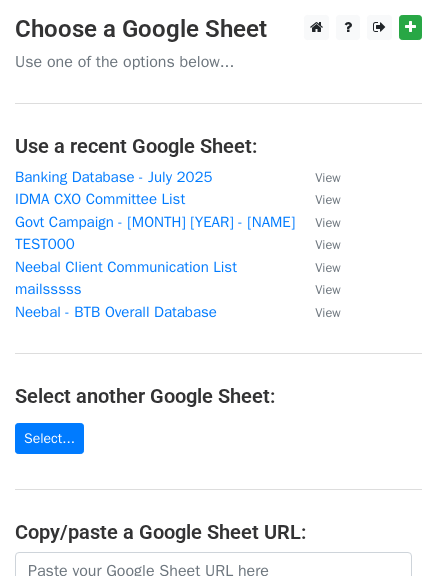 scroll, scrollTop: 0, scrollLeft: 0, axis: both 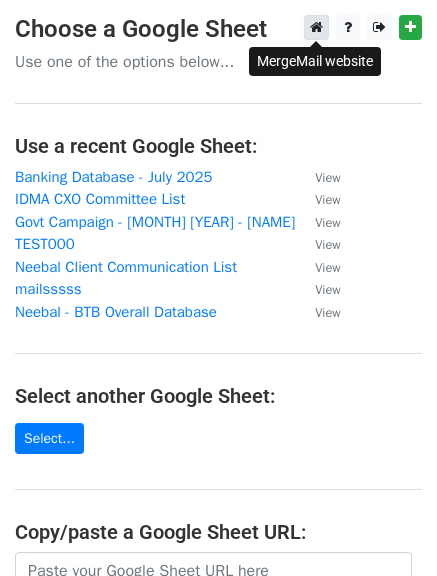 click at bounding box center [316, 27] 